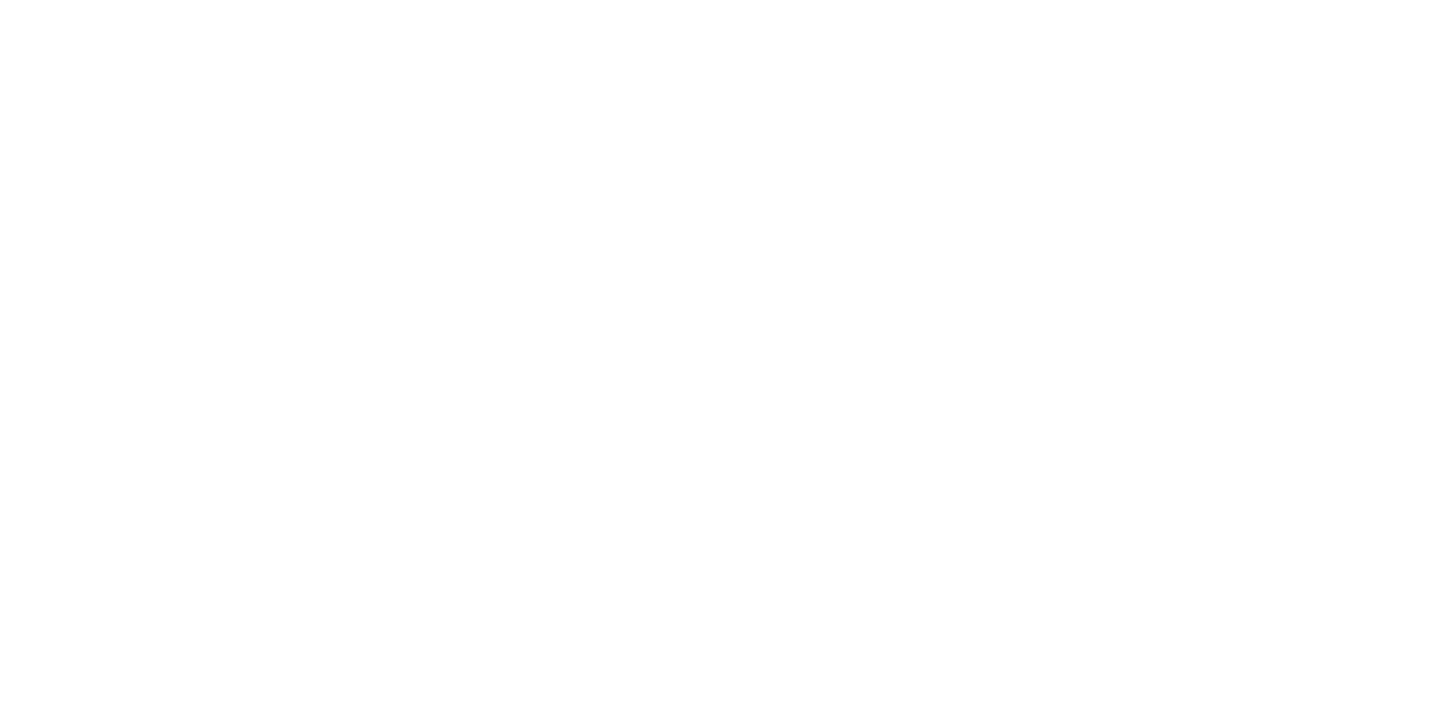scroll, scrollTop: 0, scrollLeft: 0, axis: both 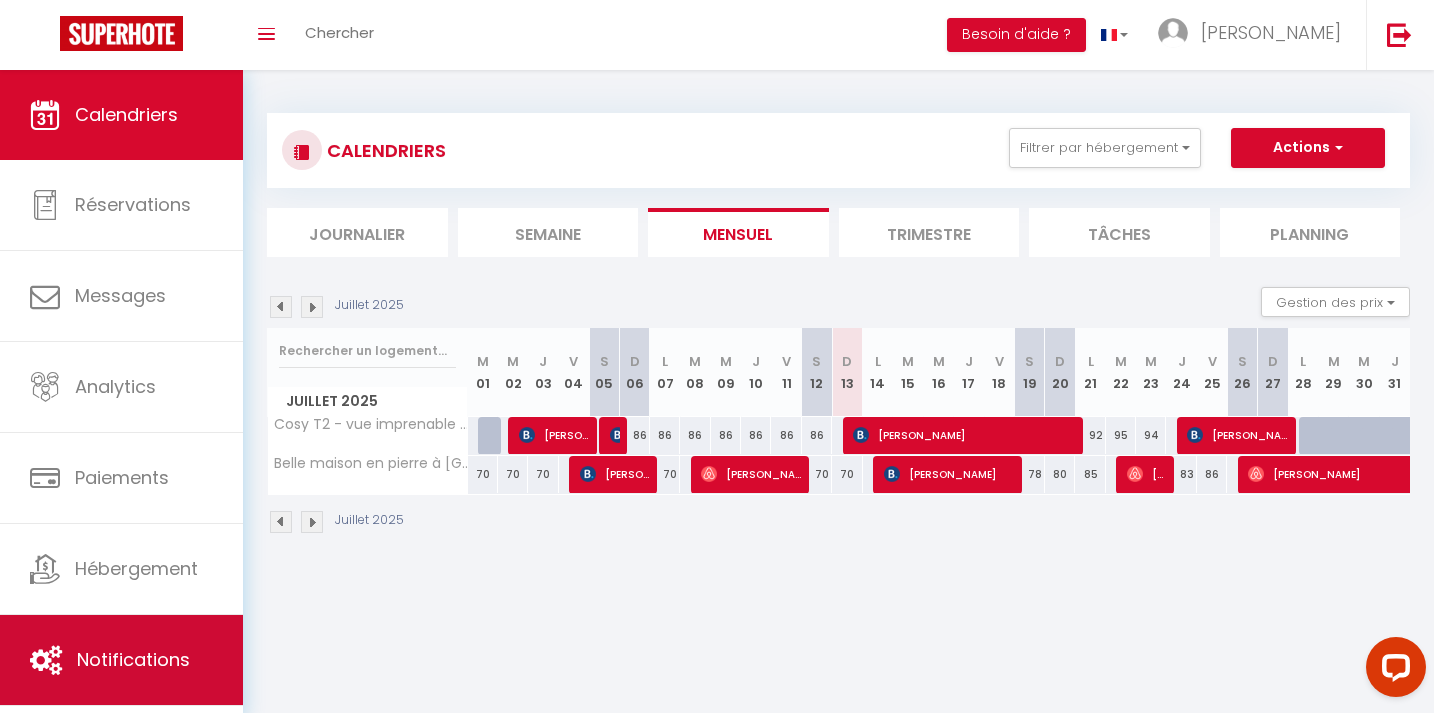 click on "Notifications" at bounding box center (133, 659) 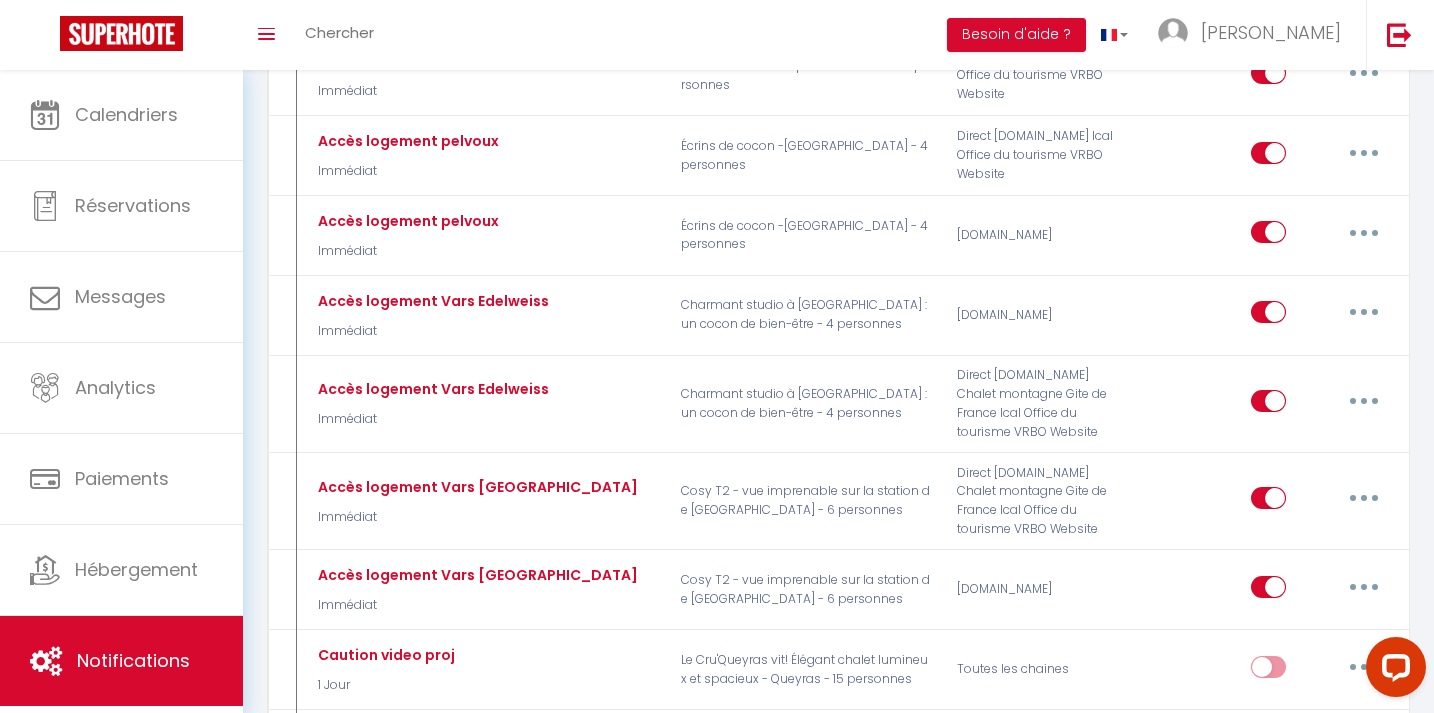 scroll, scrollTop: 5410, scrollLeft: 0, axis: vertical 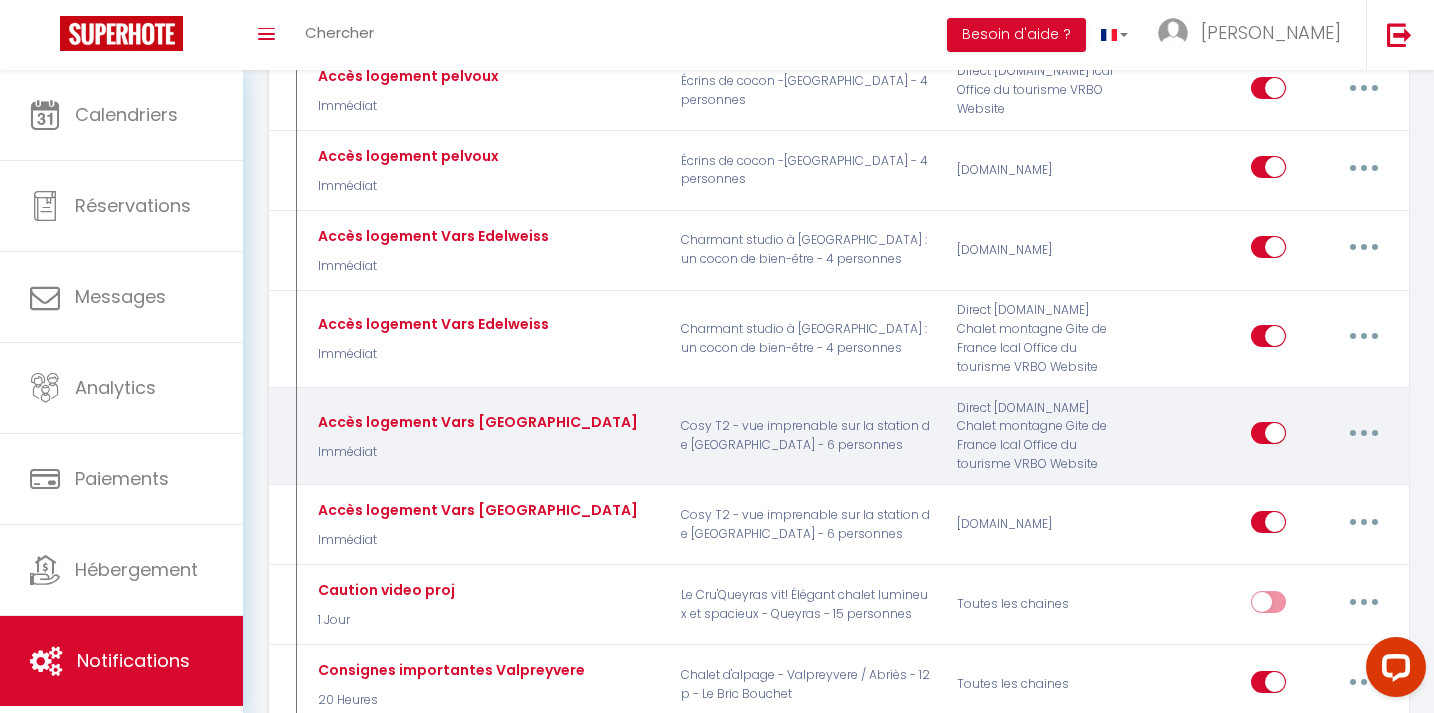 click at bounding box center (1364, 433) 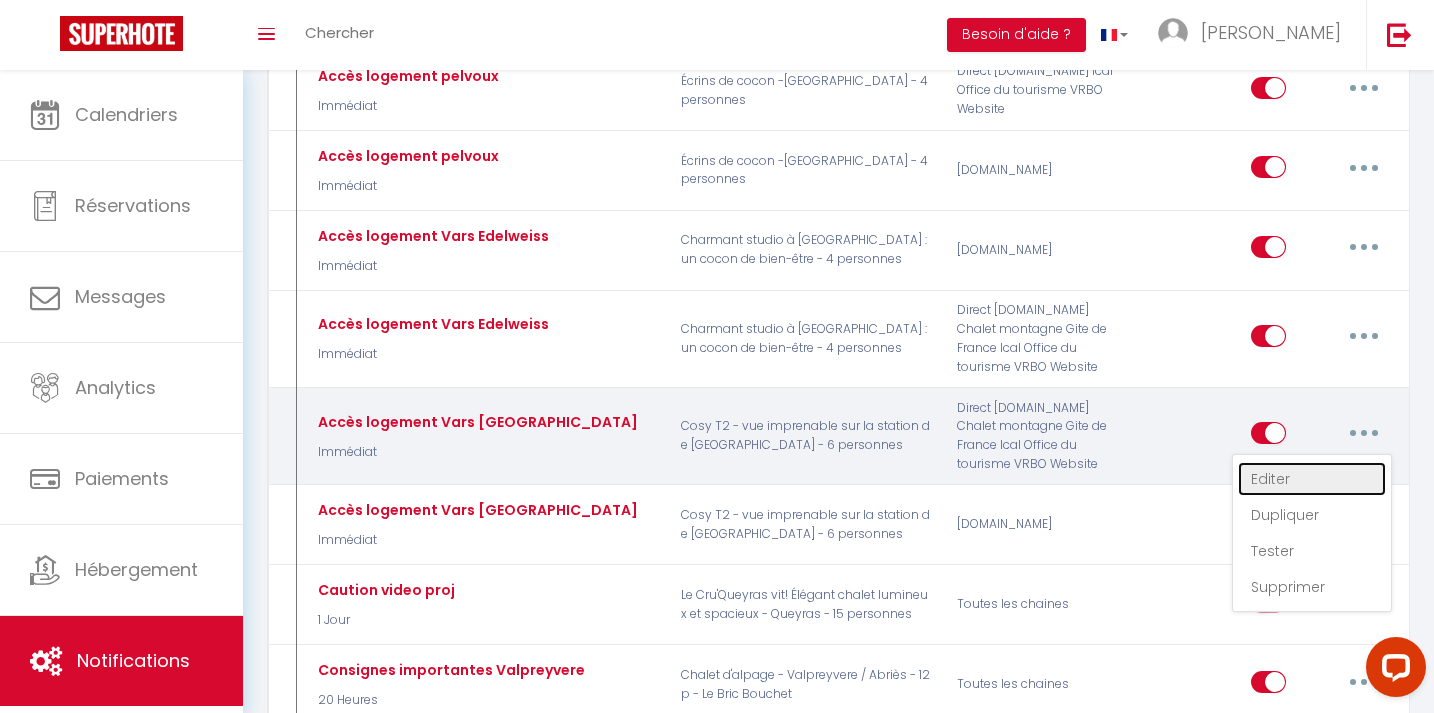 click on "Editer" at bounding box center [1312, 479] 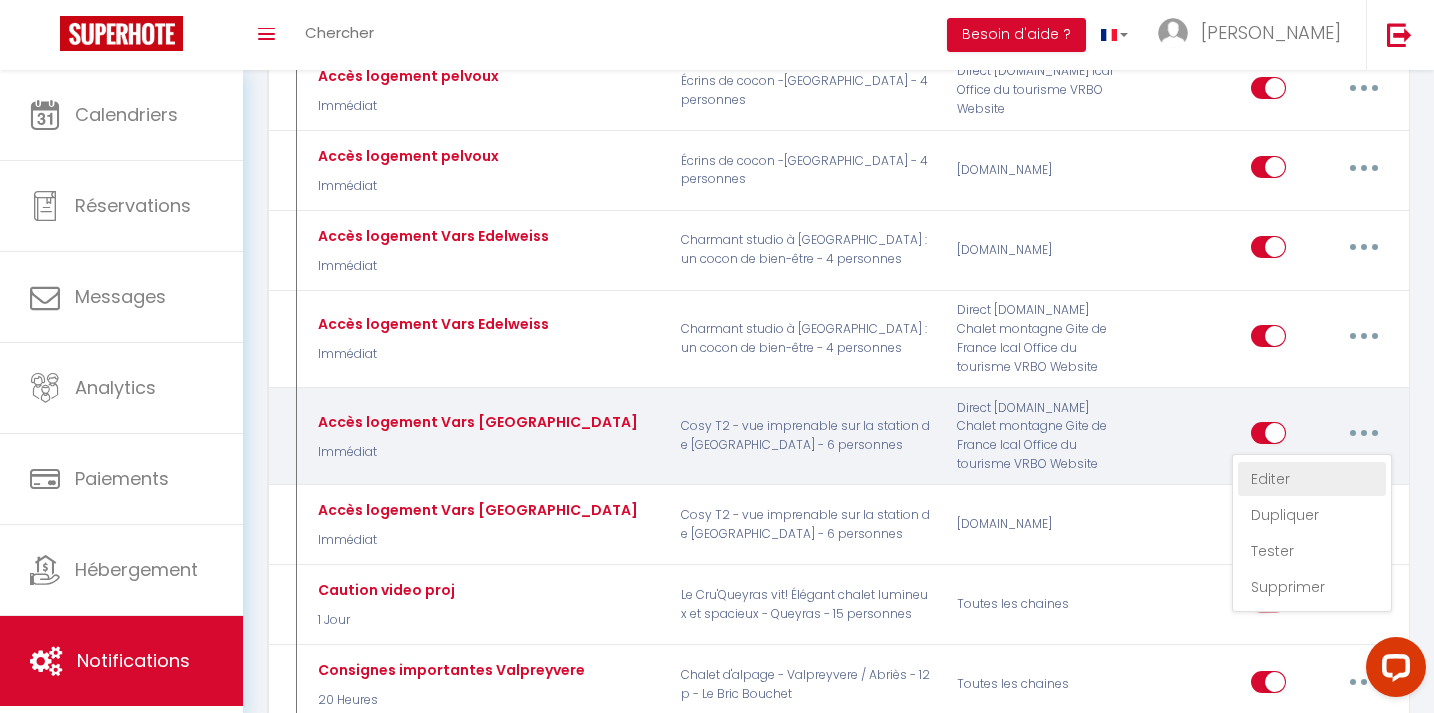 type on "Instructions d'accès à [RENTAL:NAME]" 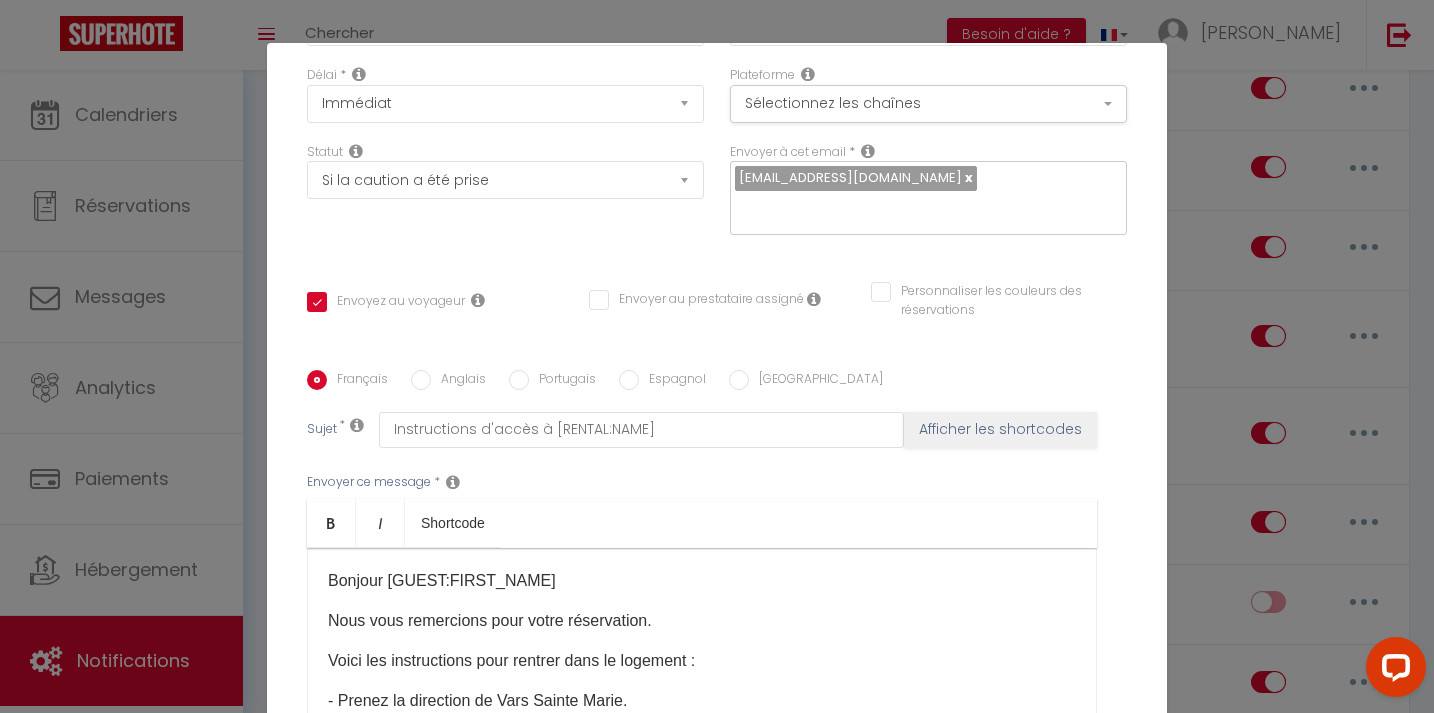 scroll, scrollTop: 380, scrollLeft: 0, axis: vertical 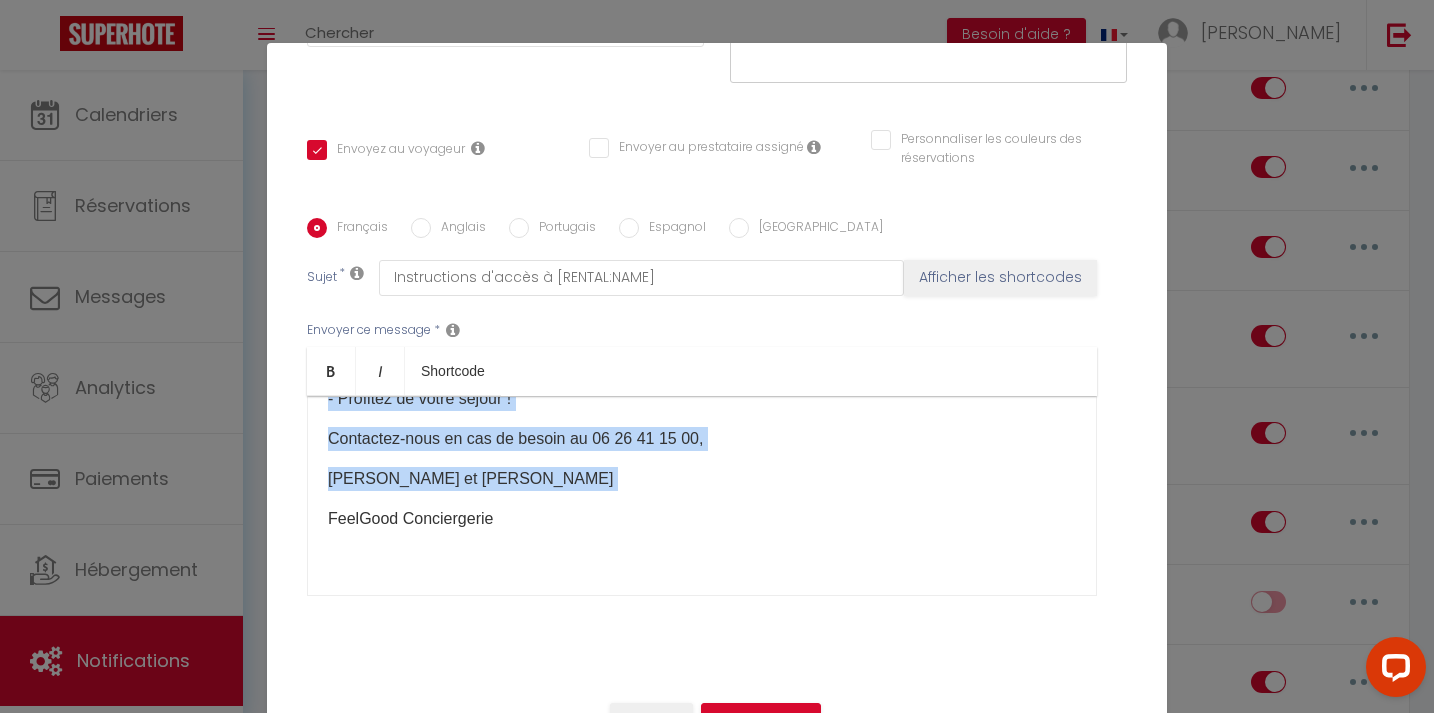 drag, startPoint x: 326, startPoint y: 426, endPoint x: 523, endPoint y: 518, distance: 217.42355 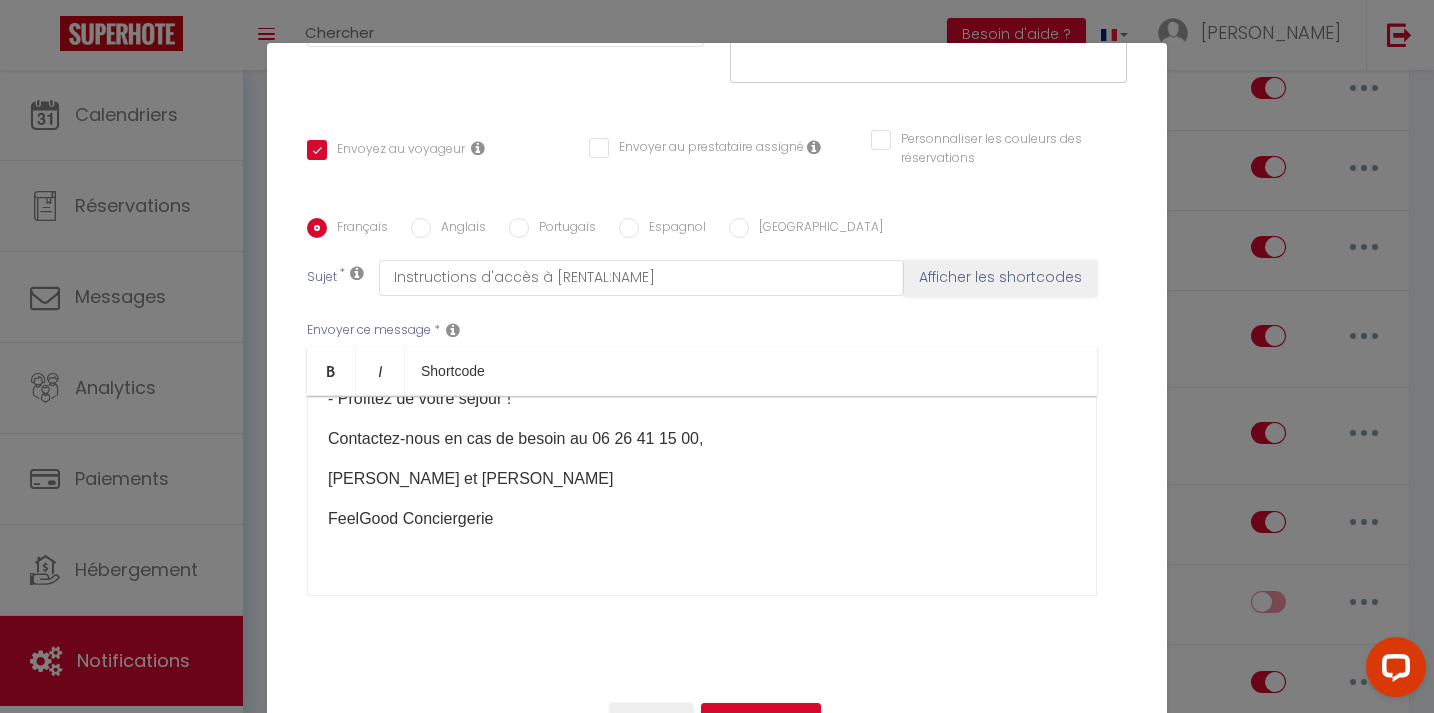 click on "Anglais" at bounding box center [458, 229] 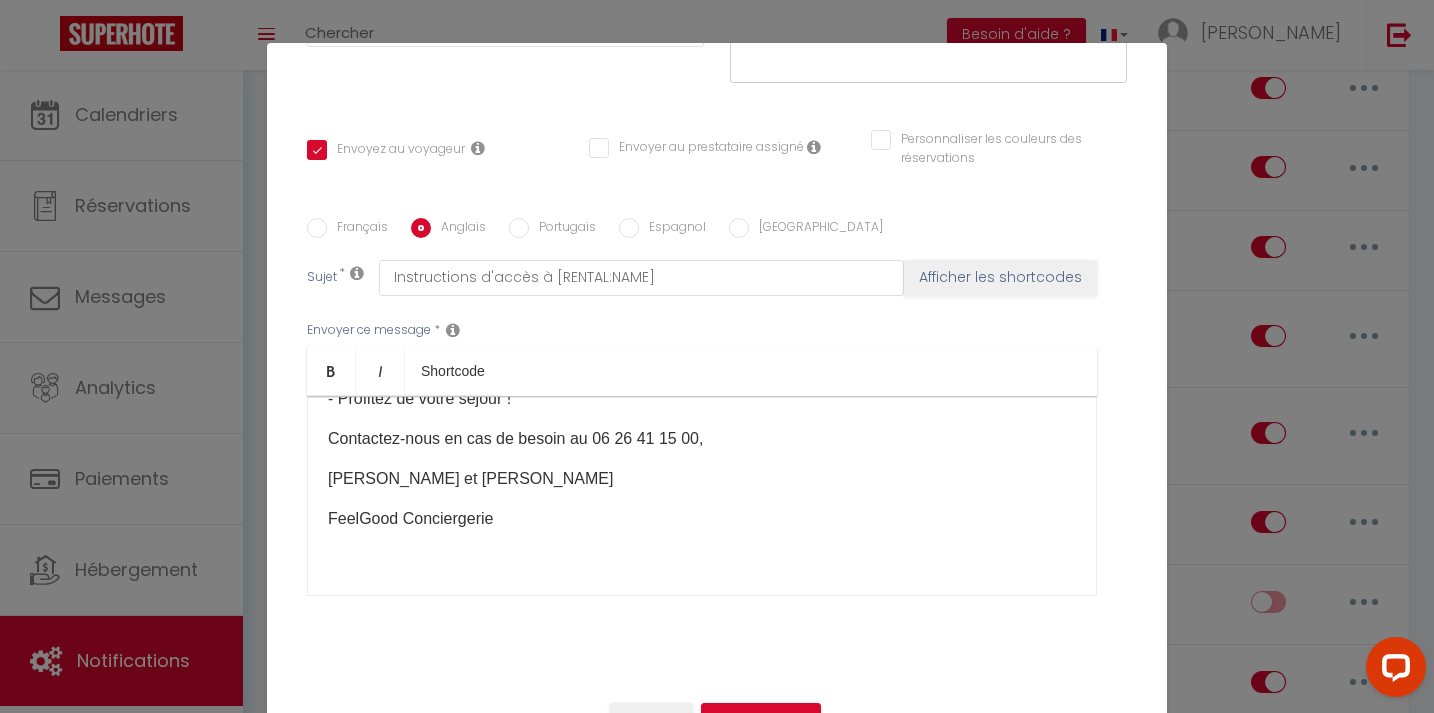 checkbox on "true" 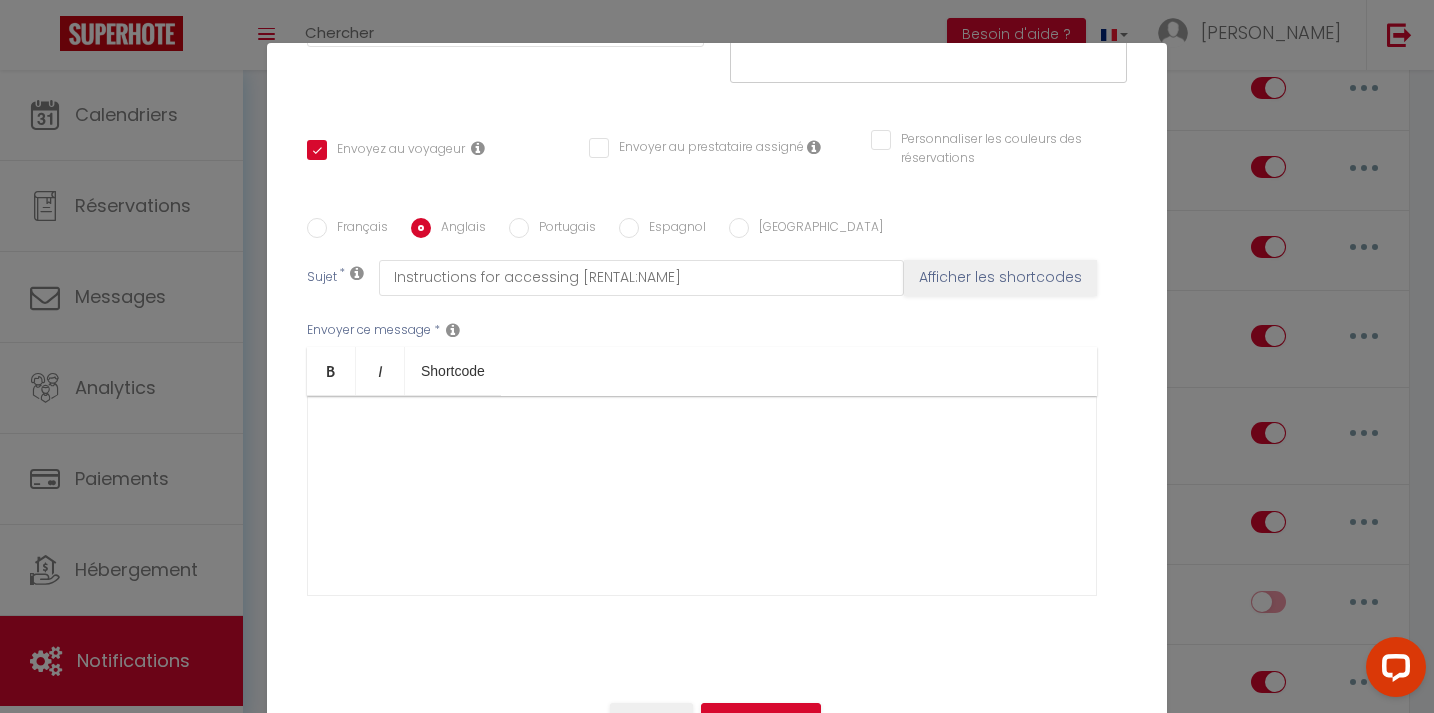 scroll, scrollTop: 0, scrollLeft: 0, axis: both 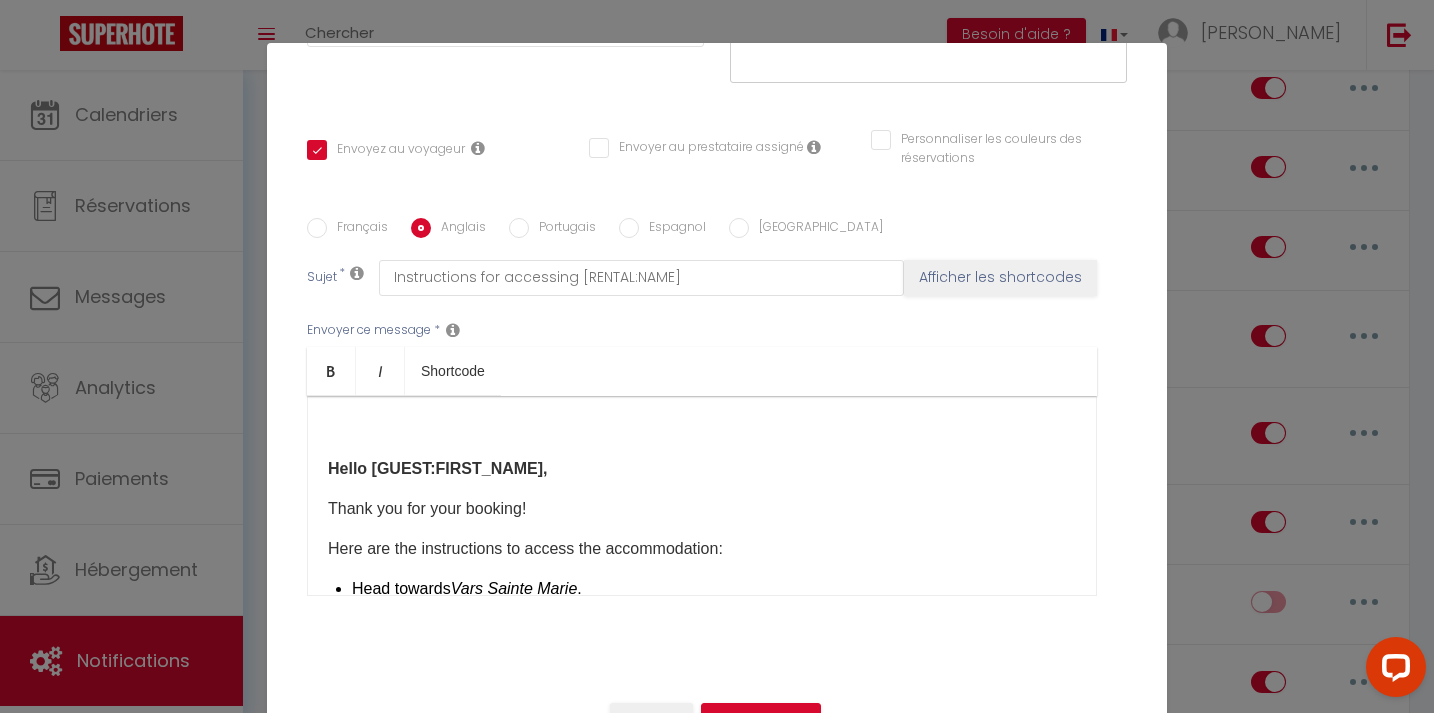 click on "​ Hello [GUEST:FIRST_NAME],
Thank you for your booking!
Here are the instructions to access the accommodation:
Head towards  [GEOGRAPHIC_DATA] .
At the entrance of [GEOGRAPHIC_DATA], immediately on your left, you will see the  Canteneige residence . The parking lot is just in front – you can park there.
Here is the location point of the residence:  44.57240519599748, 6.684179591576722
Enter the residence at  [GEOGRAPHIC_DATA] , go up to the first floor, and the apartment is the one on the right (there is no number on the door).
You can collect the keys using the  key box code: 9078 . The [GEOGRAPHIC_DATA] is located on the [GEOGRAPHIC_DATA], opposite the apartment door.
Enjoy your stay!
If you need anything, feel free to contact us at  [PHONE_NUMBER] .
[PERSON_NAME] & [PERSON_NAME] Conciergerie ​" at bounding box center [702, 496] 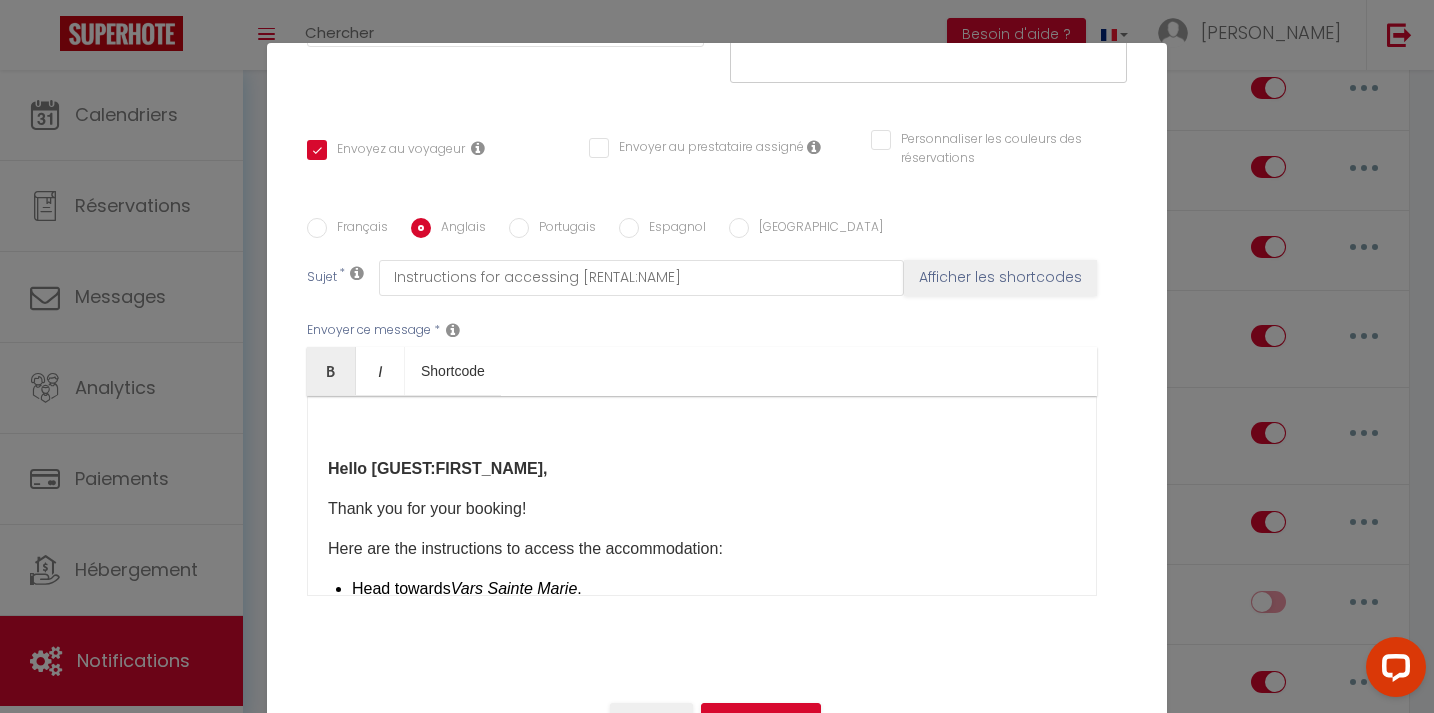 type 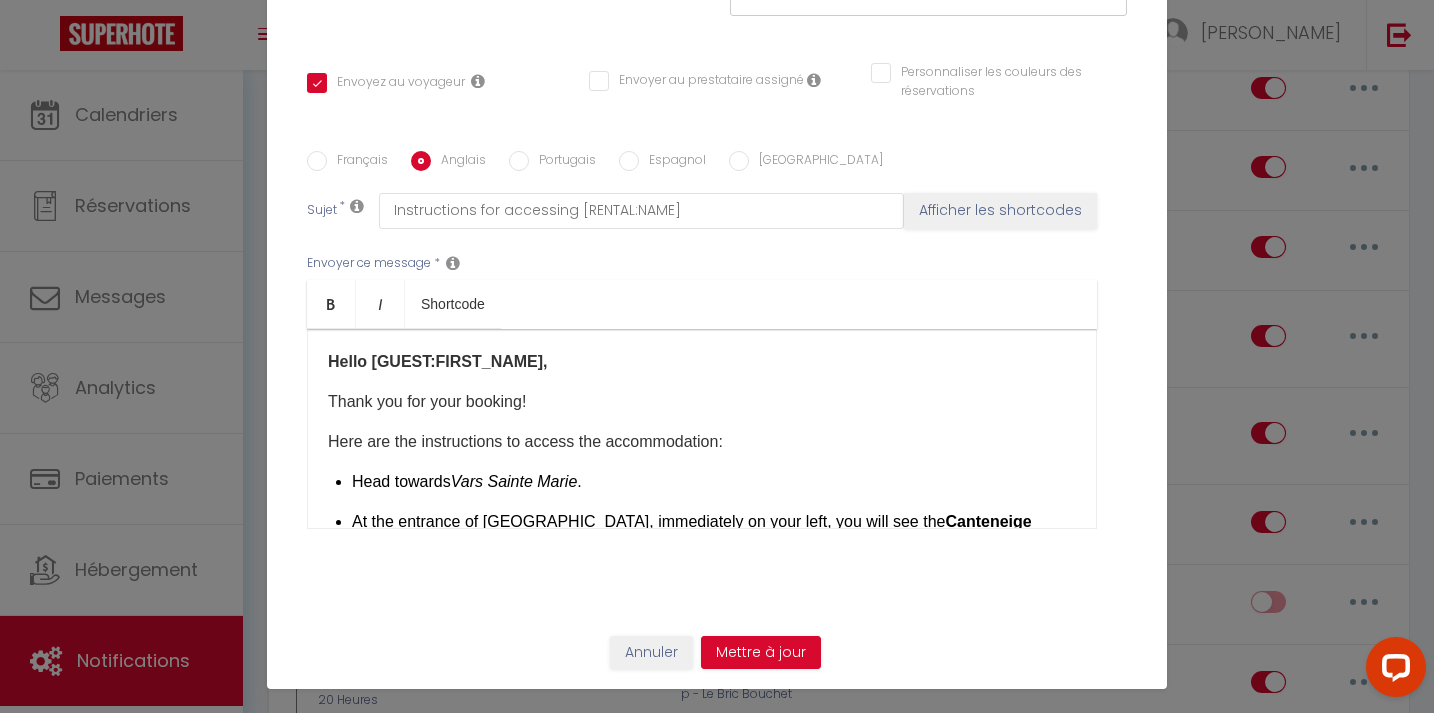 scroll, scrollTop: 86, scrollLeft: 0, axis: vertical 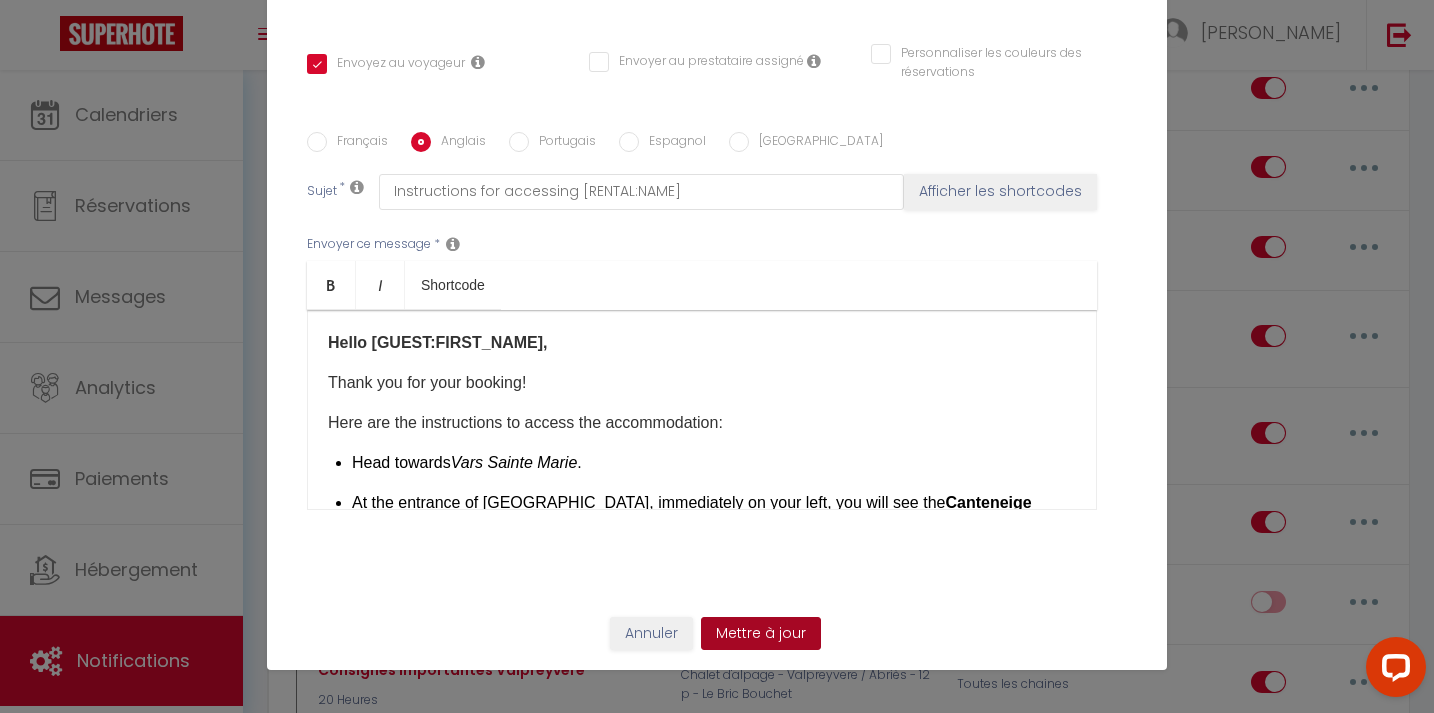 click on "Mettre à jour" at bounding box center (761, 634) 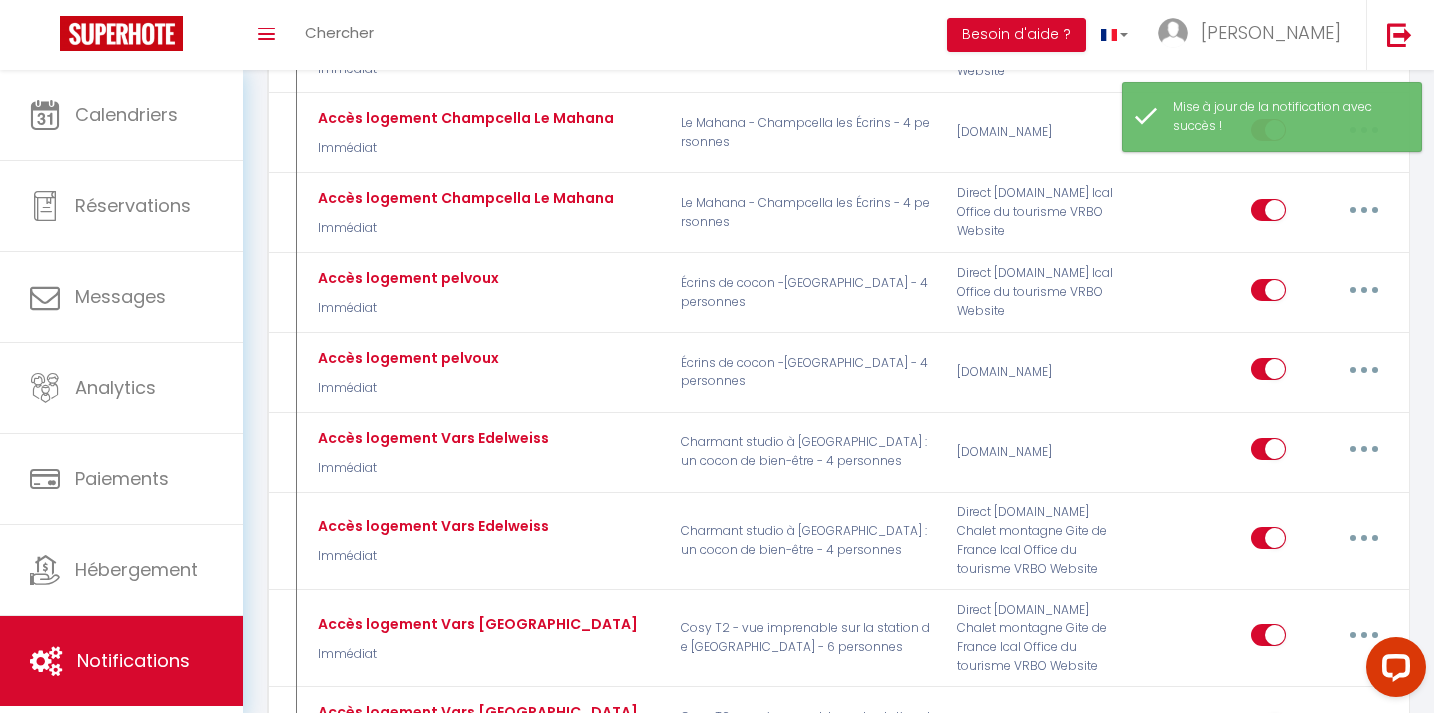 scroll, scrollTop: 5199, scrollLeft: 0, axis: vertical 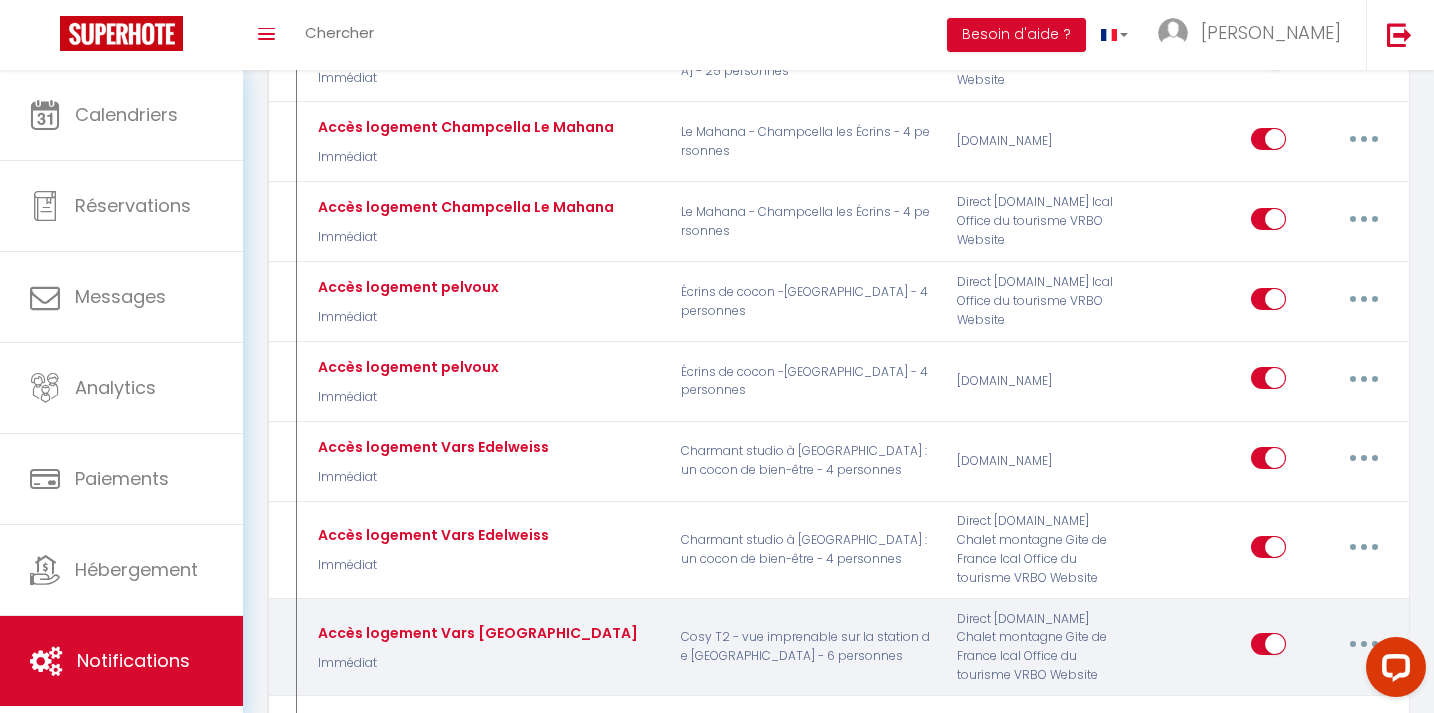 click at bounding box center [1364, 644] 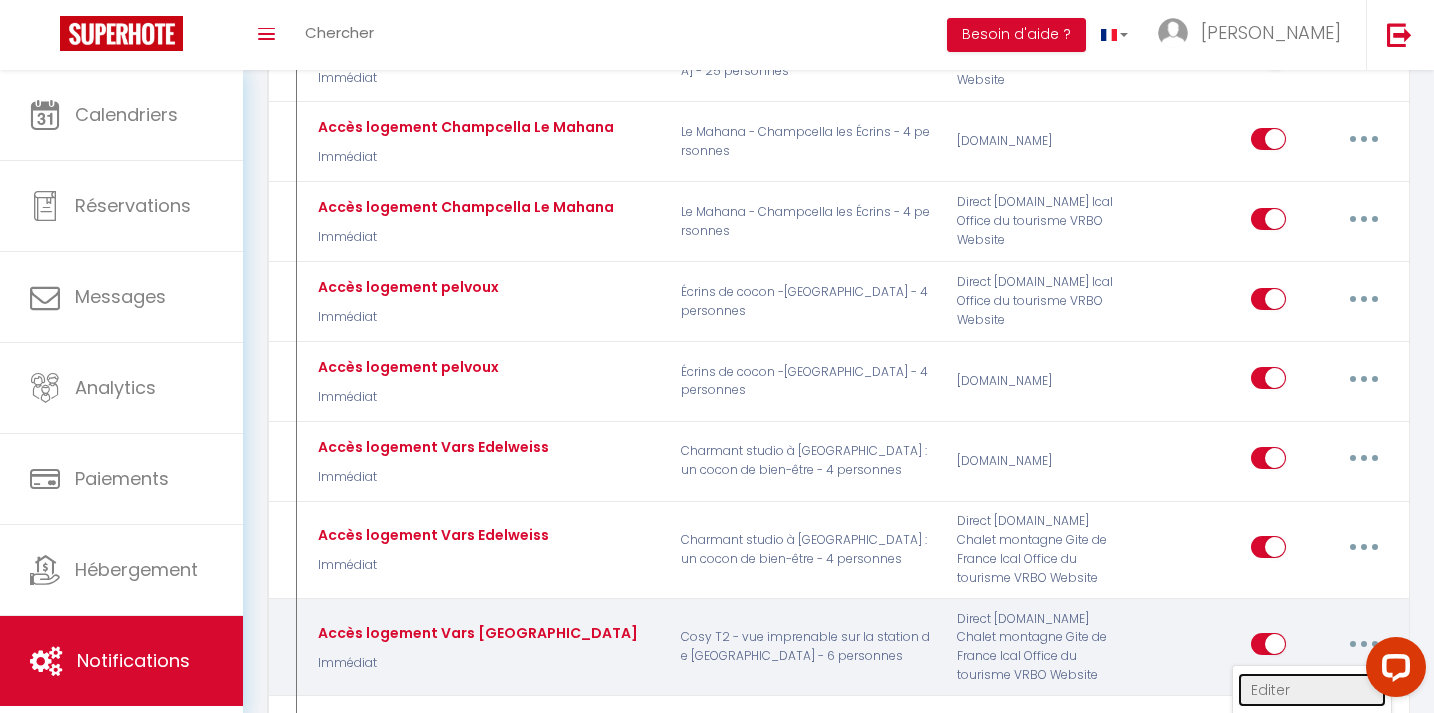 click on "Editer" at bounding box center (1312, 690) 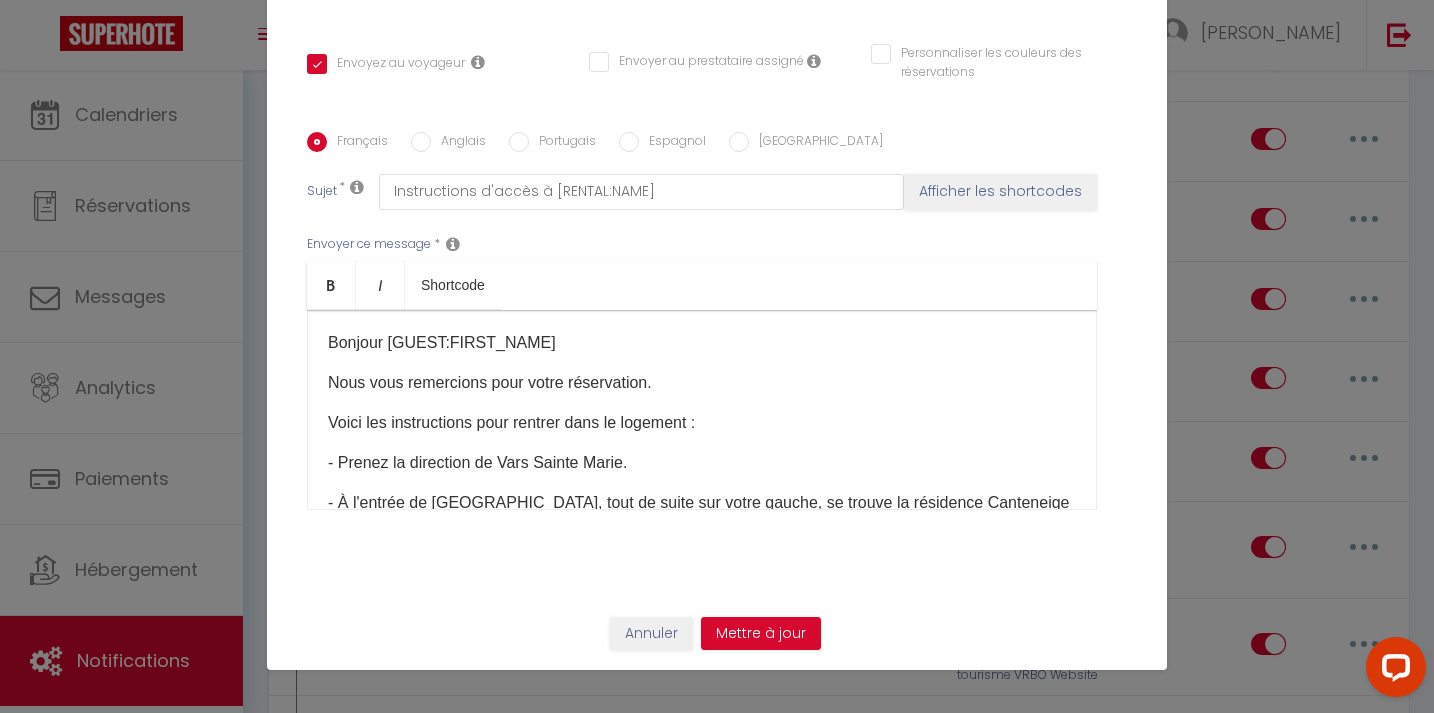 click on "Anglais" at bounding box center [421, 142] 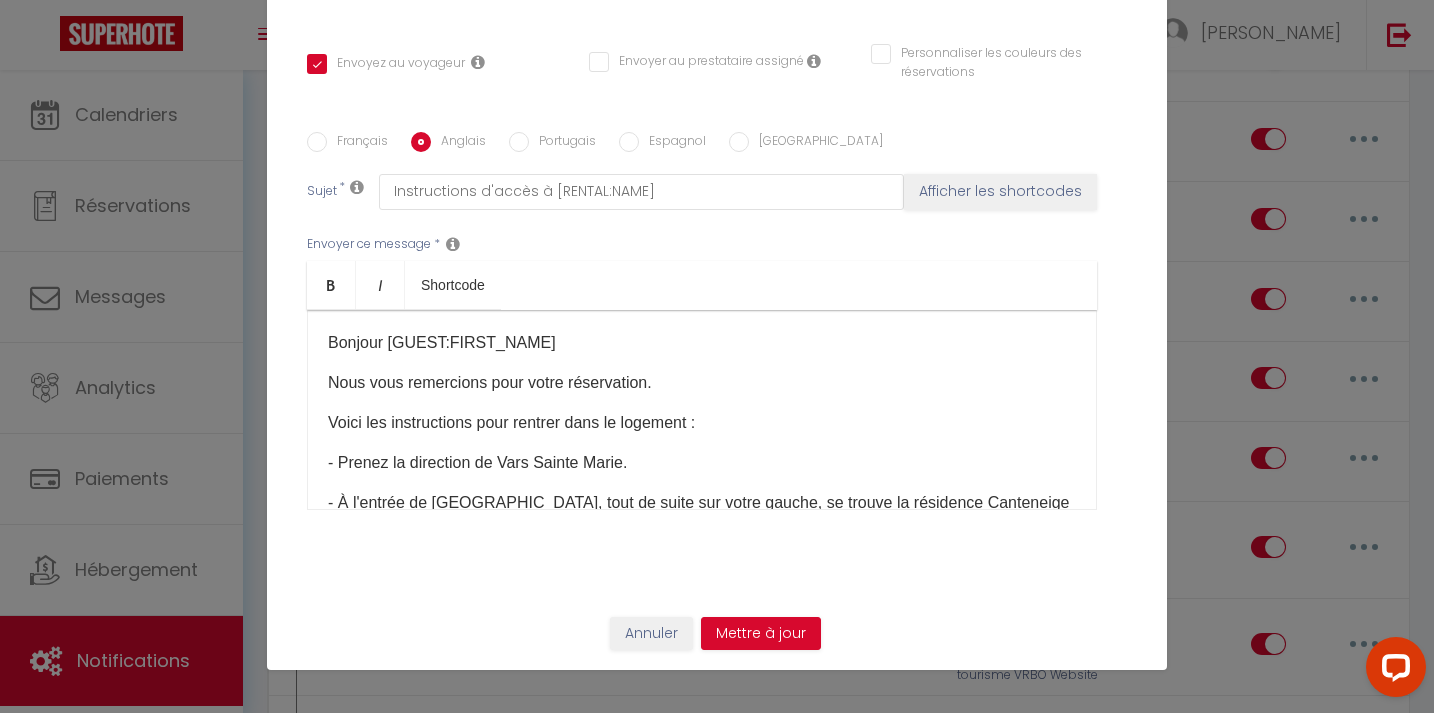 checkbox on "true" 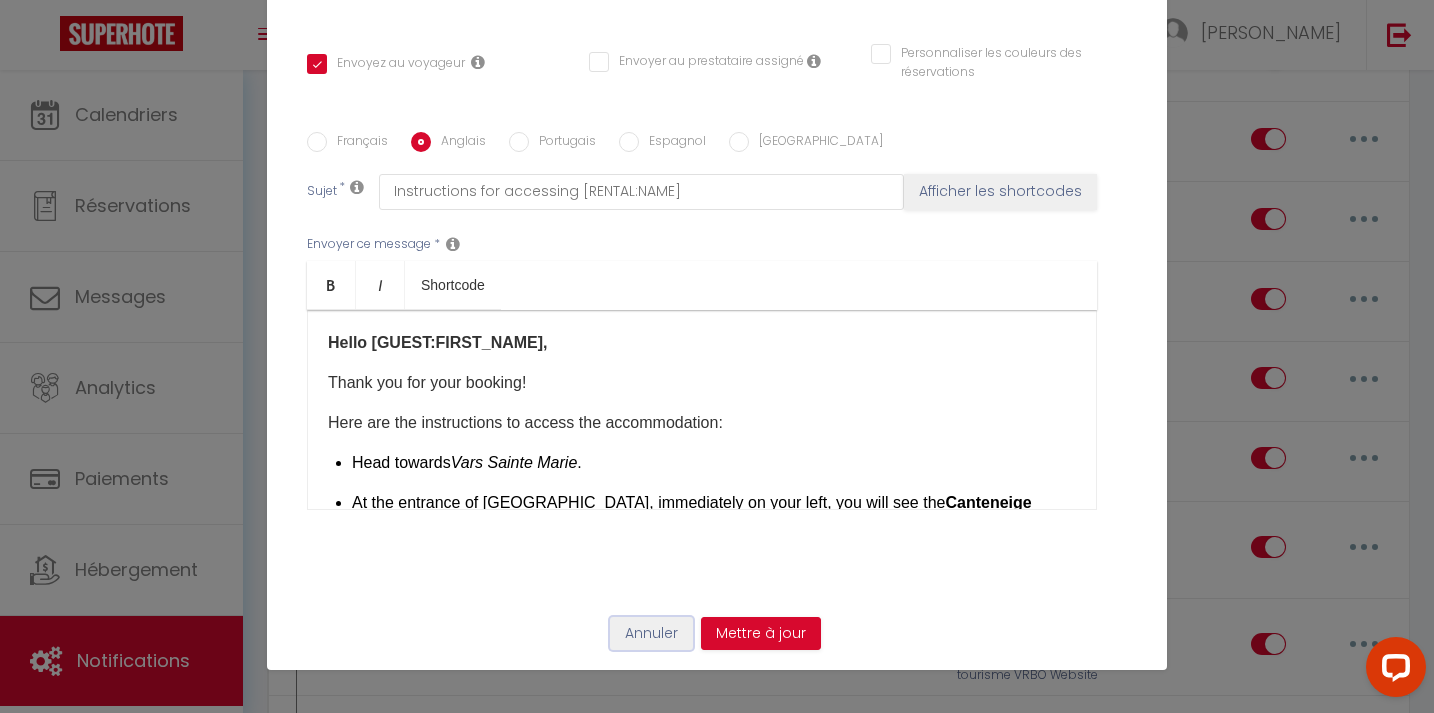 click on "Annuler" at bounding box center [651, 634] 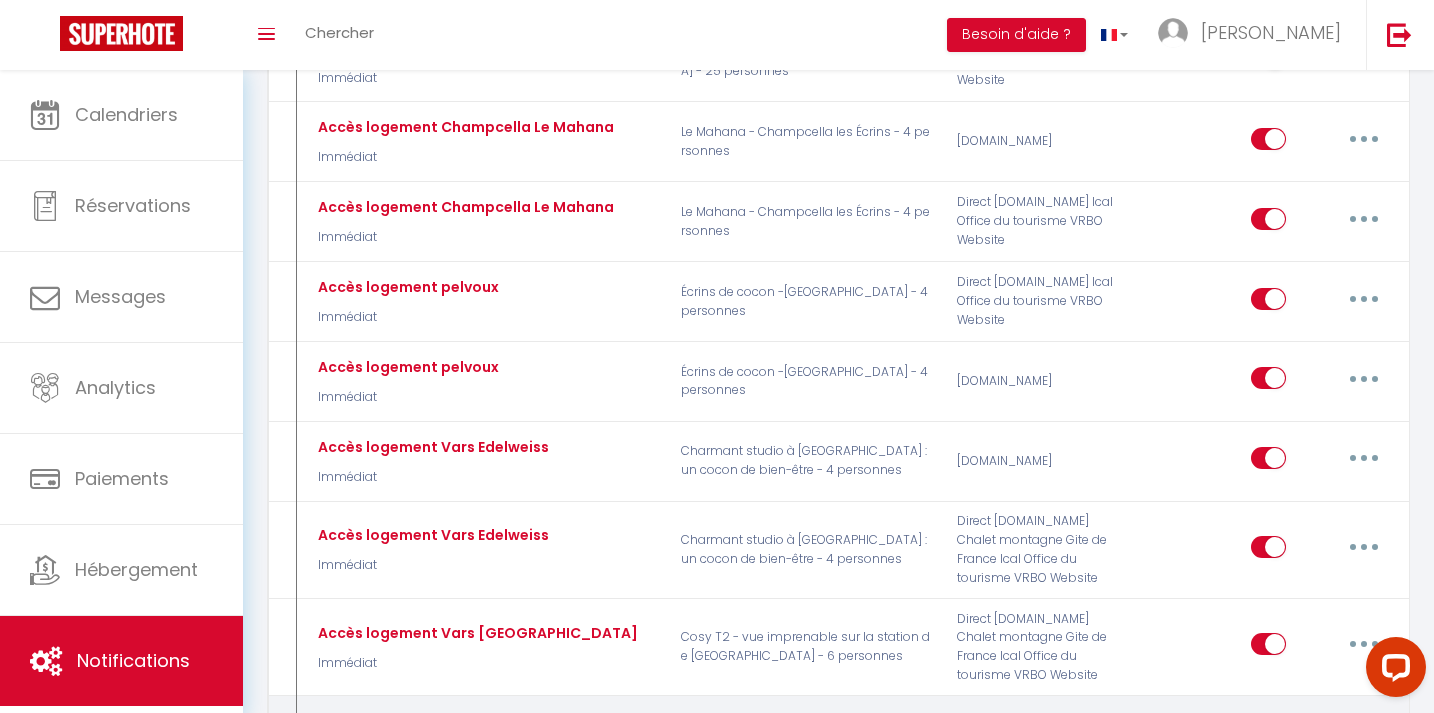 click at bounding box center [1364, 733] 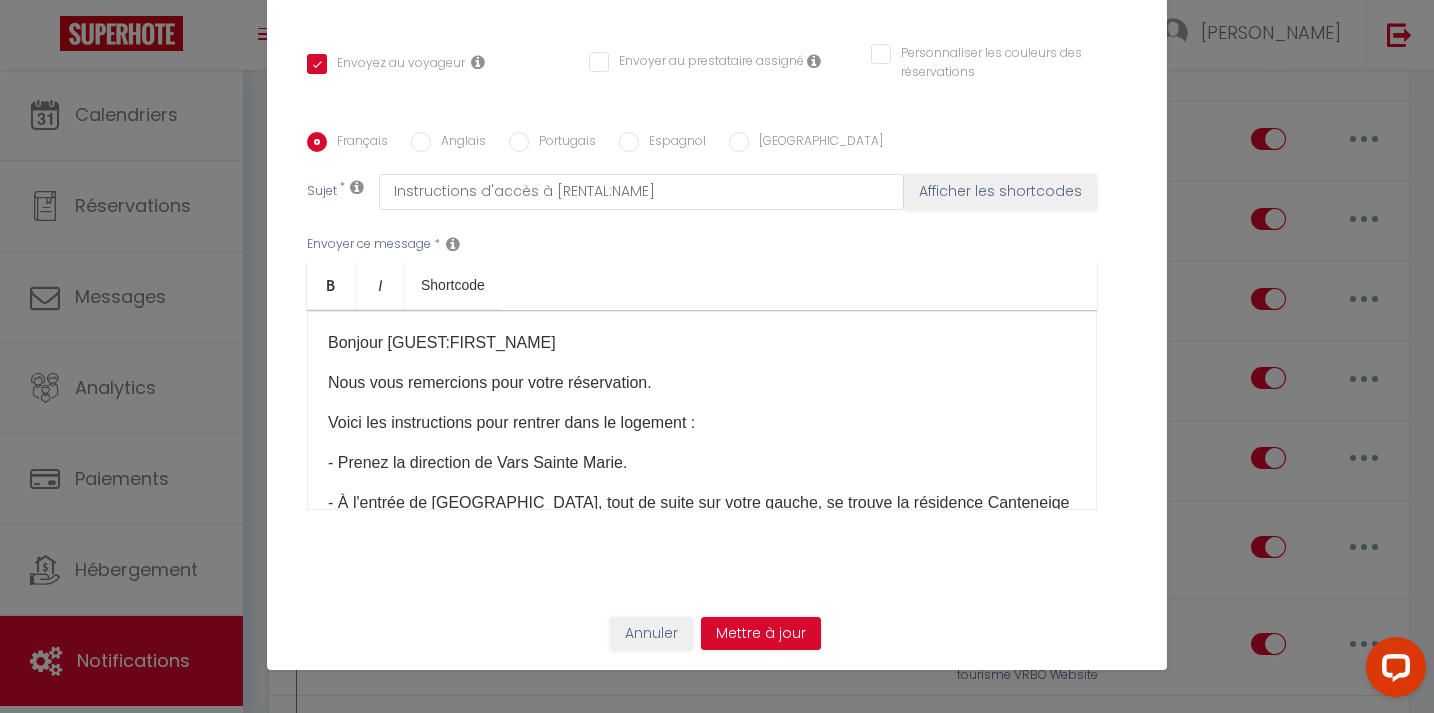 click on "Anglais" at bounding box center [458, 143] 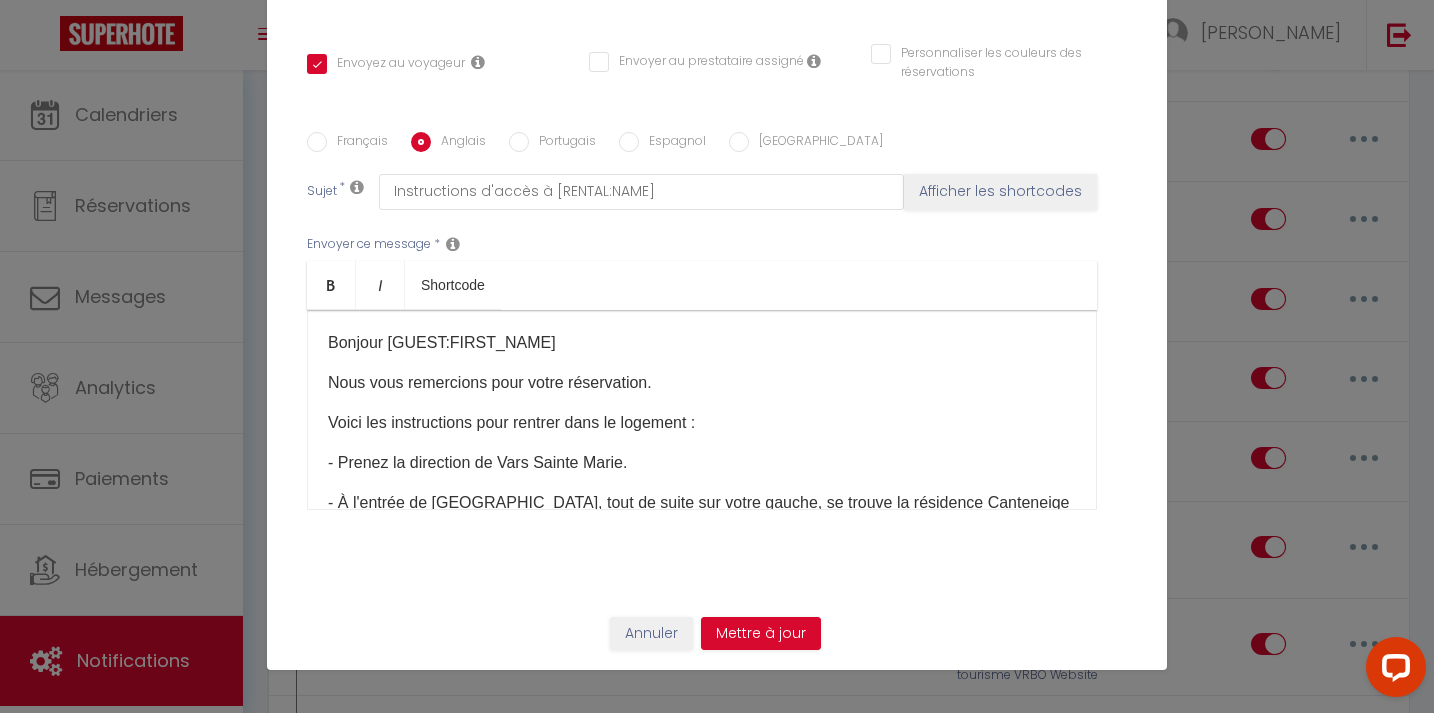 checkbox on "true" 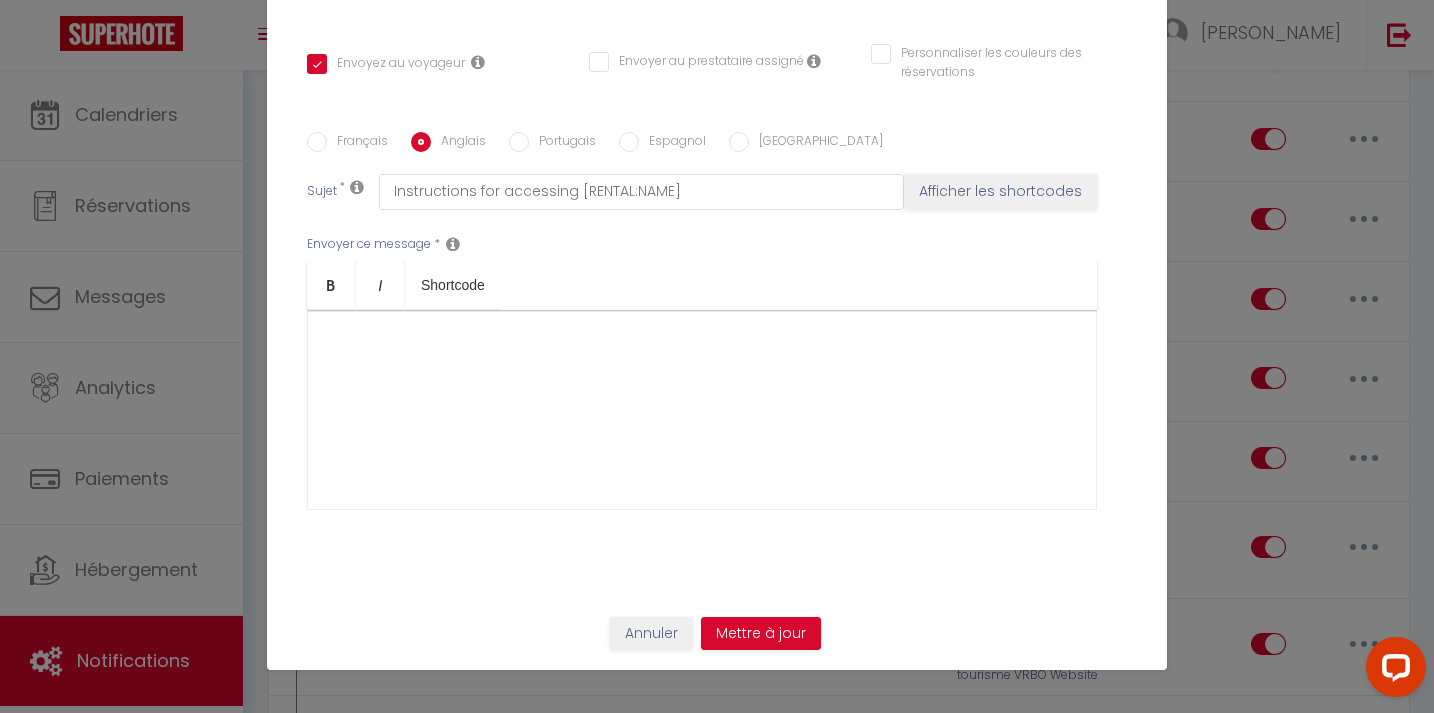 click on "​" at bounding box center (702, 410) 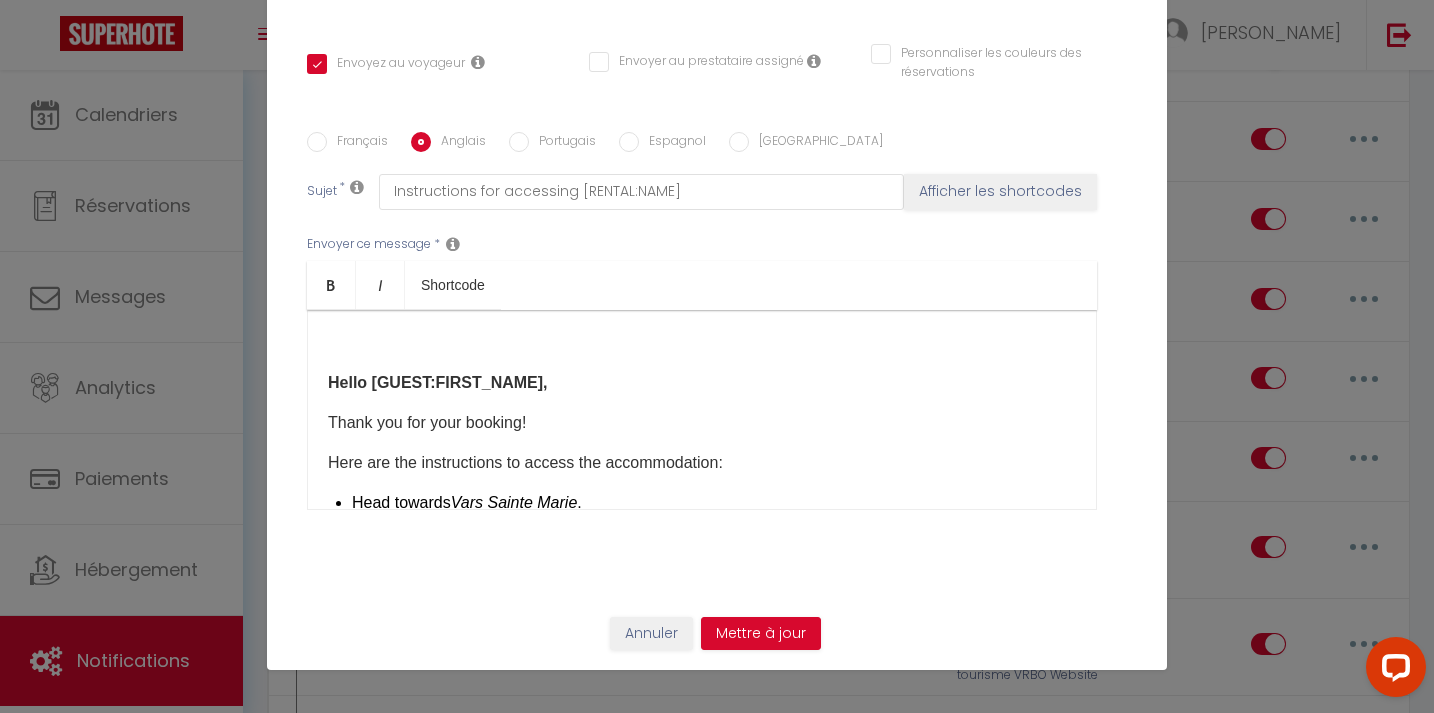click on "Hello [GUEST:FIRST_NAME]," at bounding box center (438, 382) 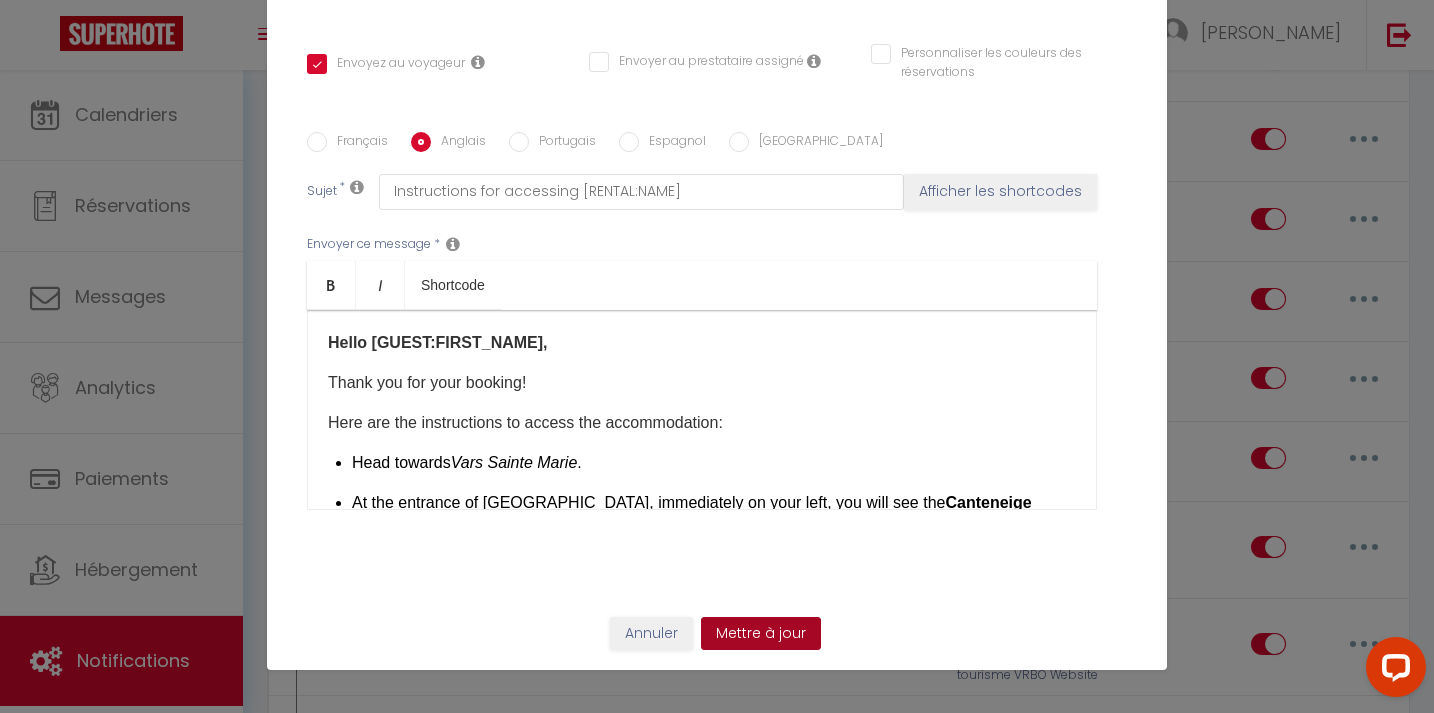 click on "Mettre à jour" at bounding box center [761, 634] 